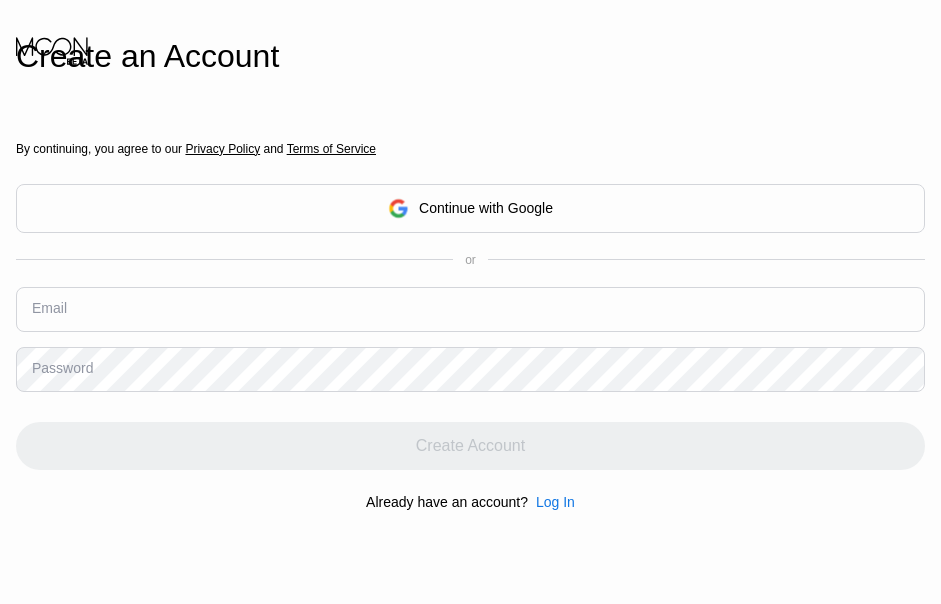 scroll, scrollTop: 0, scrollLeft: 0, axis: both 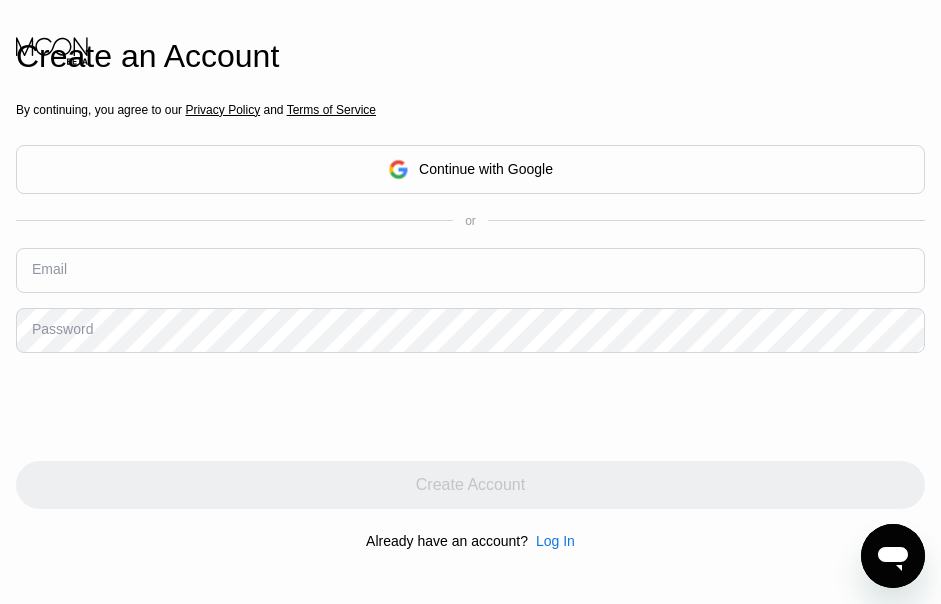 click at bounding box center (470, 270) 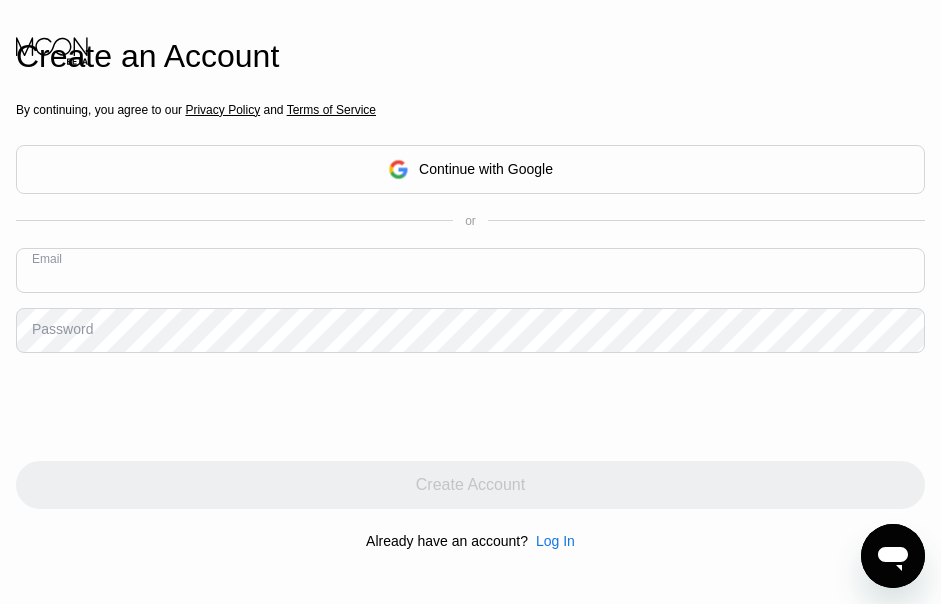 paste on "qurniaonthelinebusy@[EMAIL]" 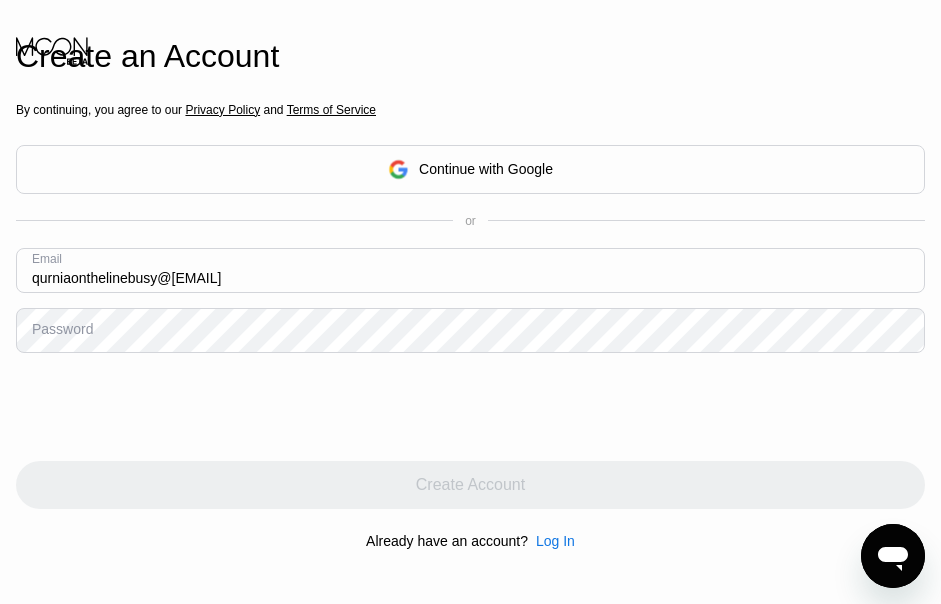 type on "qurniaonthelinebusy@[EMAIL]" 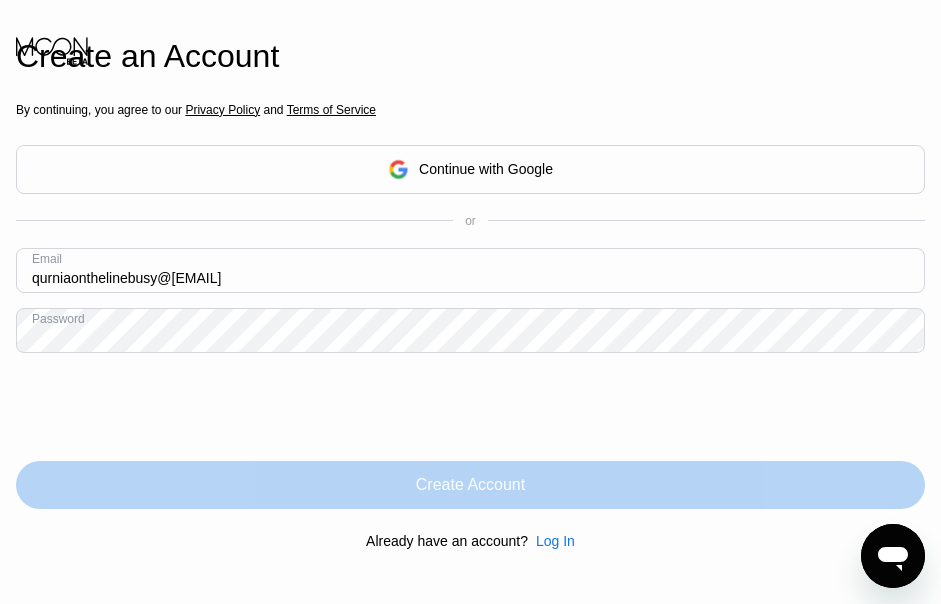 click on "Create Account" at bounding box center (470, 485) 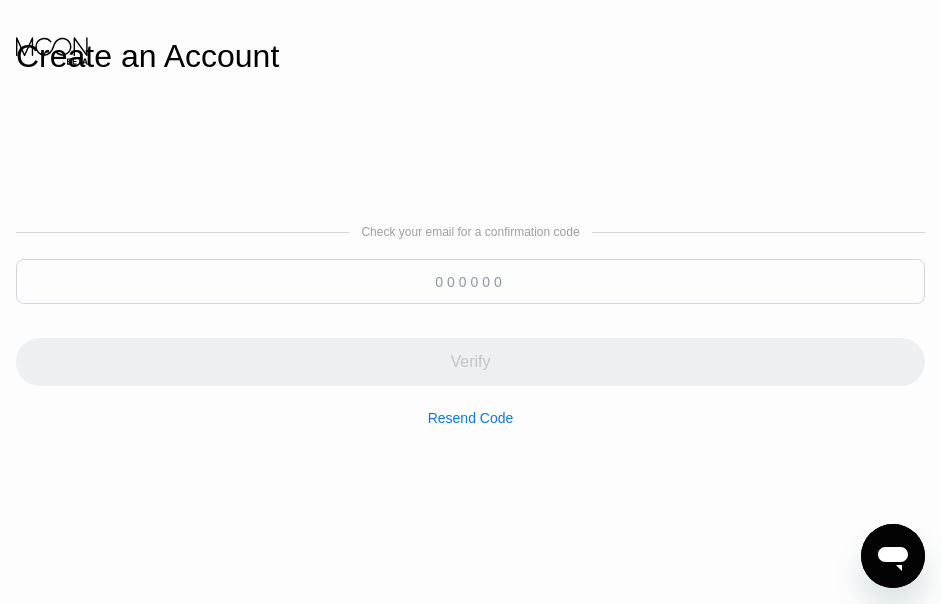 click at bounding box center [470, 281] 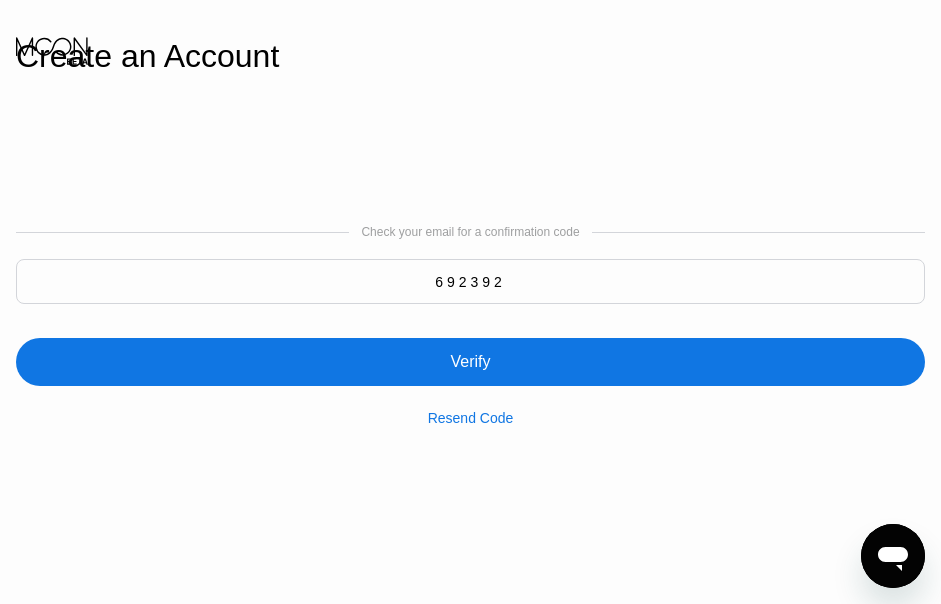 type on "692392" 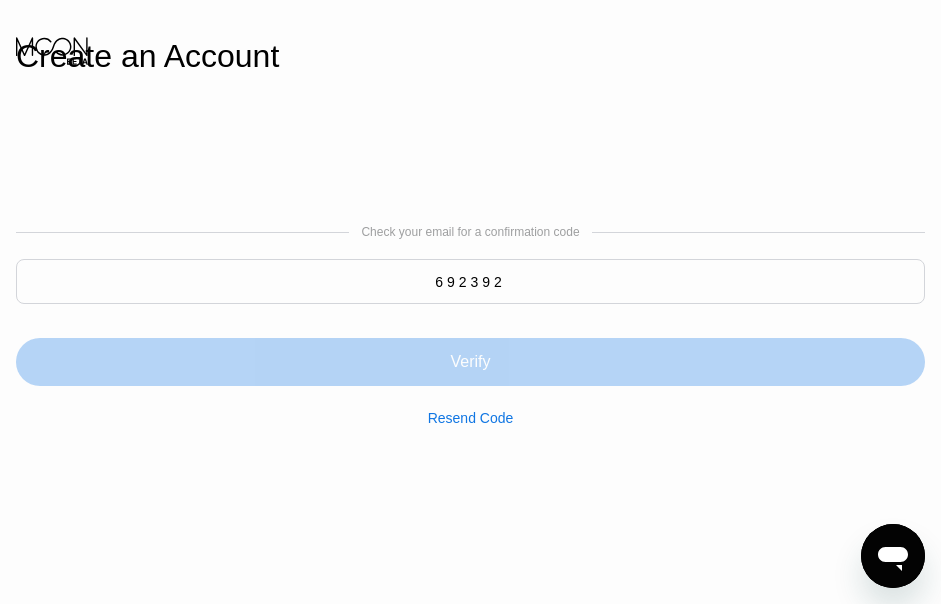 click on "Verify" at bounding box center [470, 362] 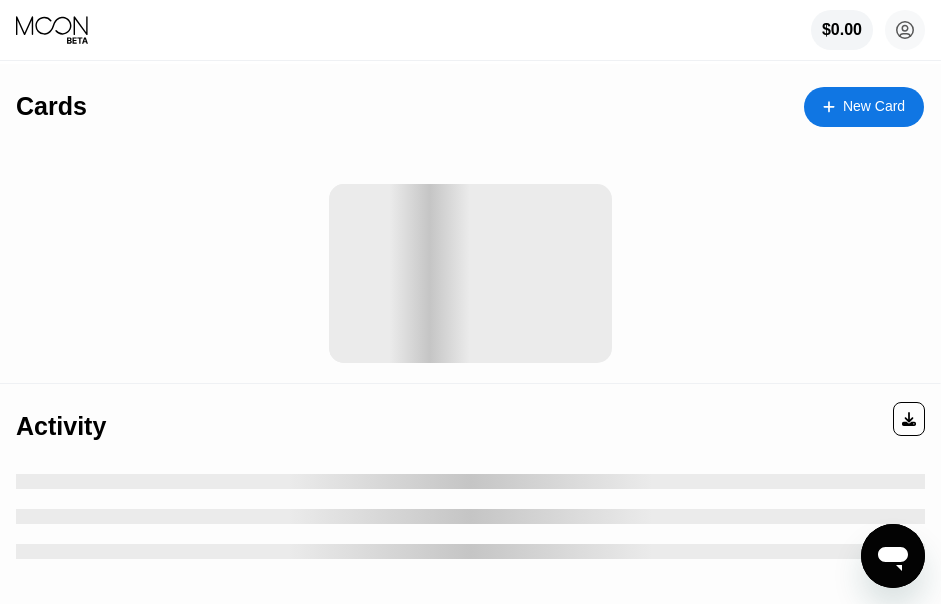 click 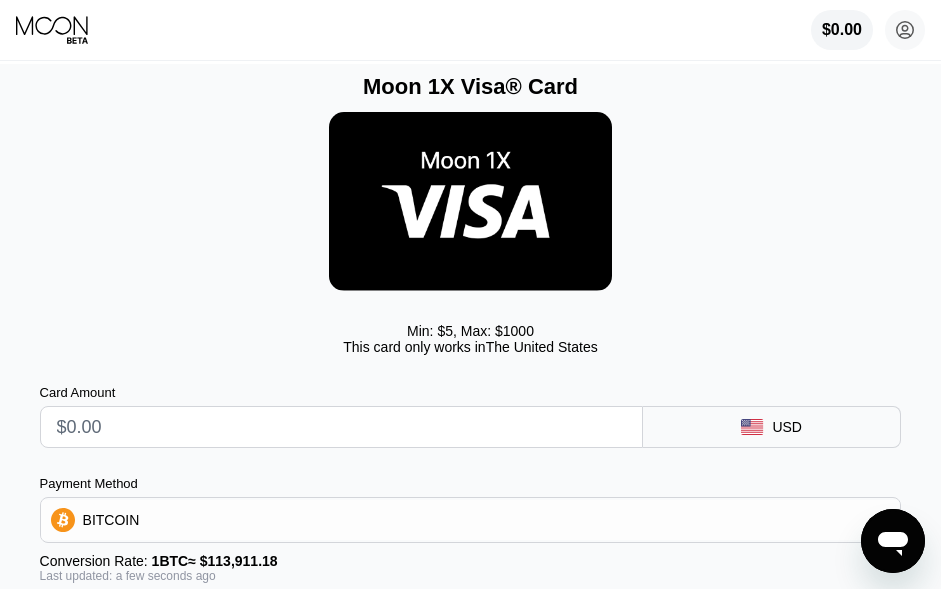 scroll, scrollTop: 0, scrollLeft: 0, axis: both 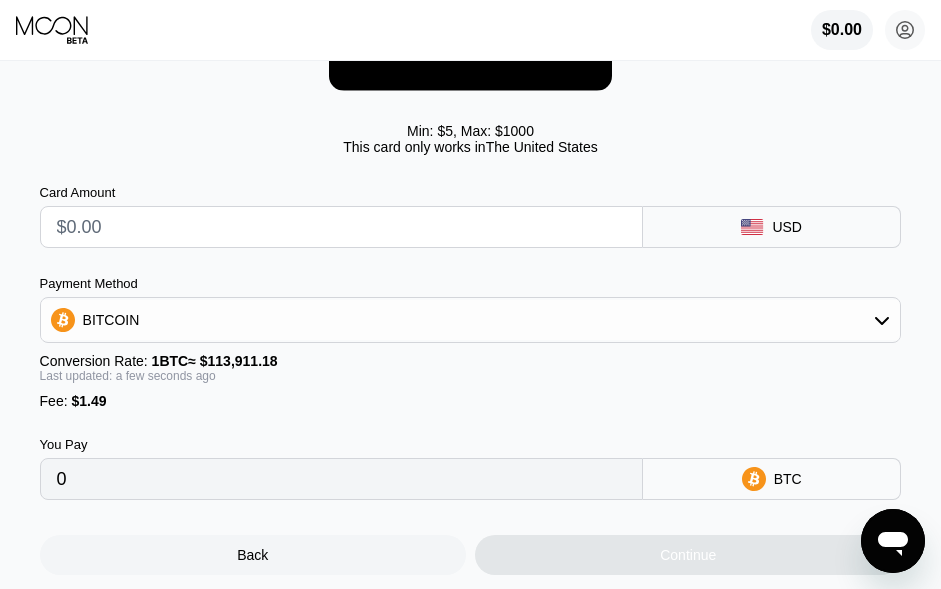 click at bounding box center [341, 227] 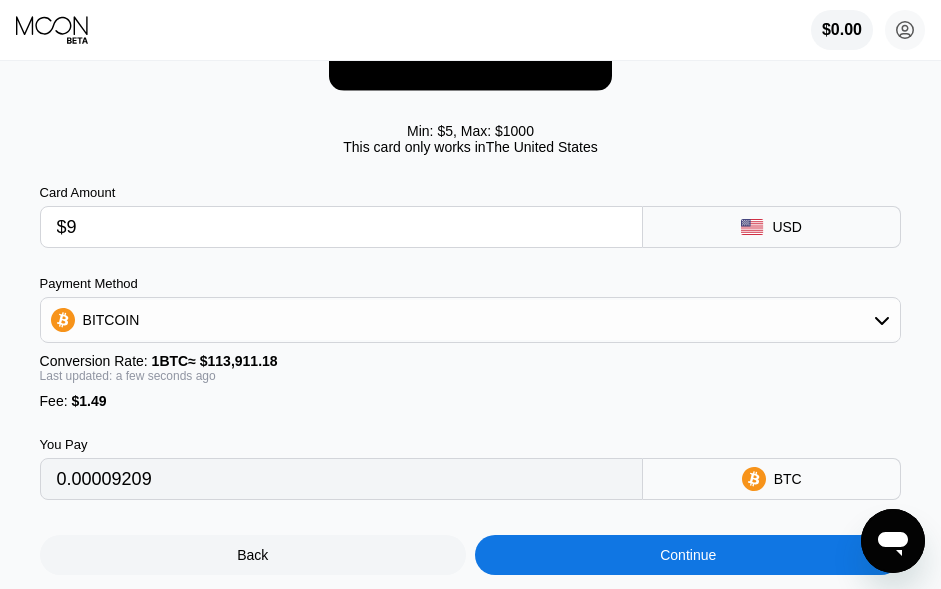 type on "0.00009209" 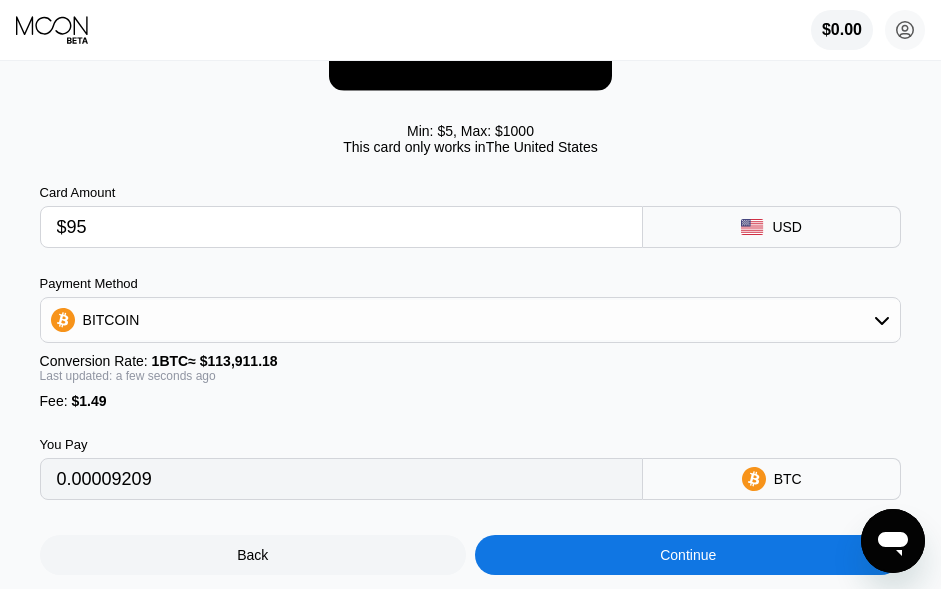 type on "0.00084707" 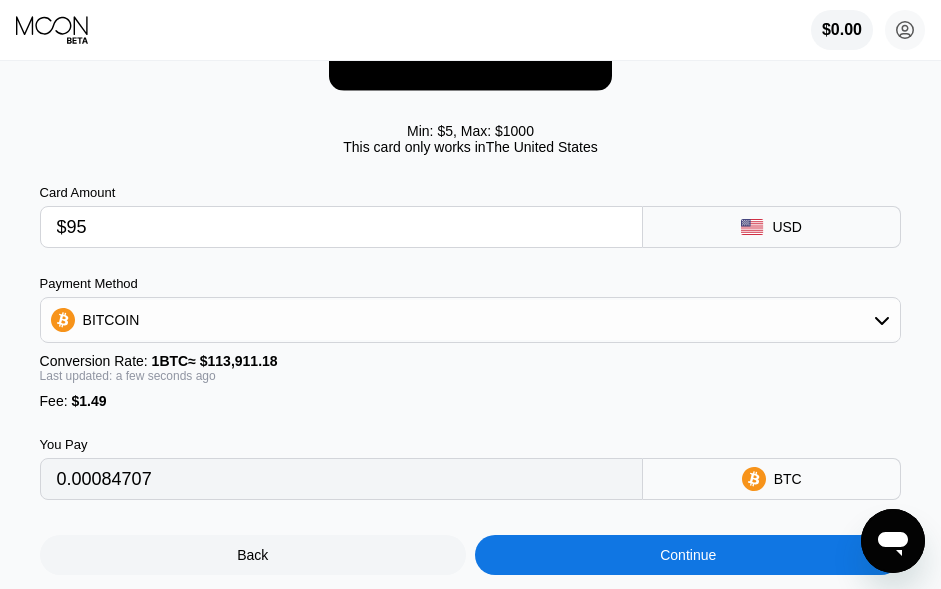 type on "$95" 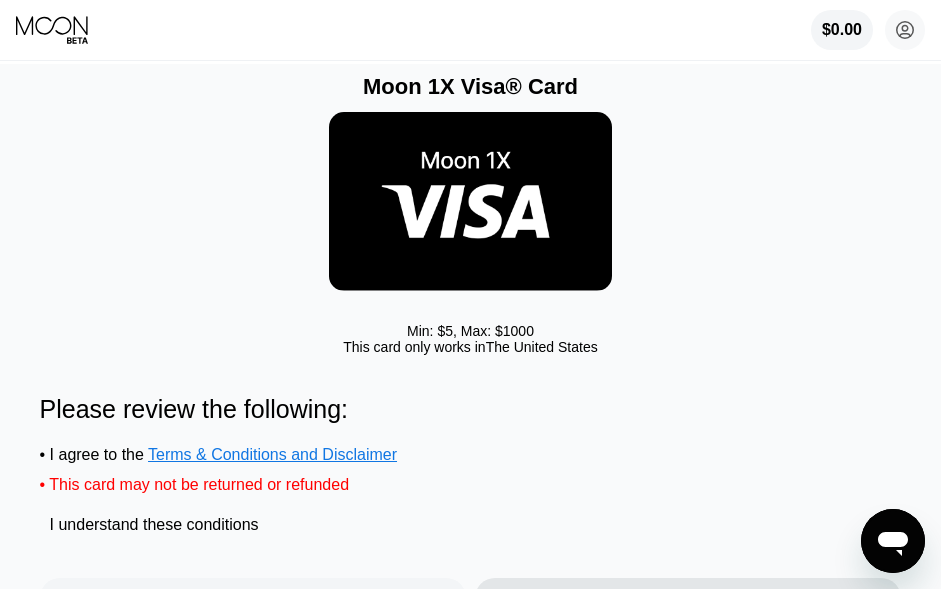 scroll, scrollTop: 0, scrollLeft: 0, axis: both 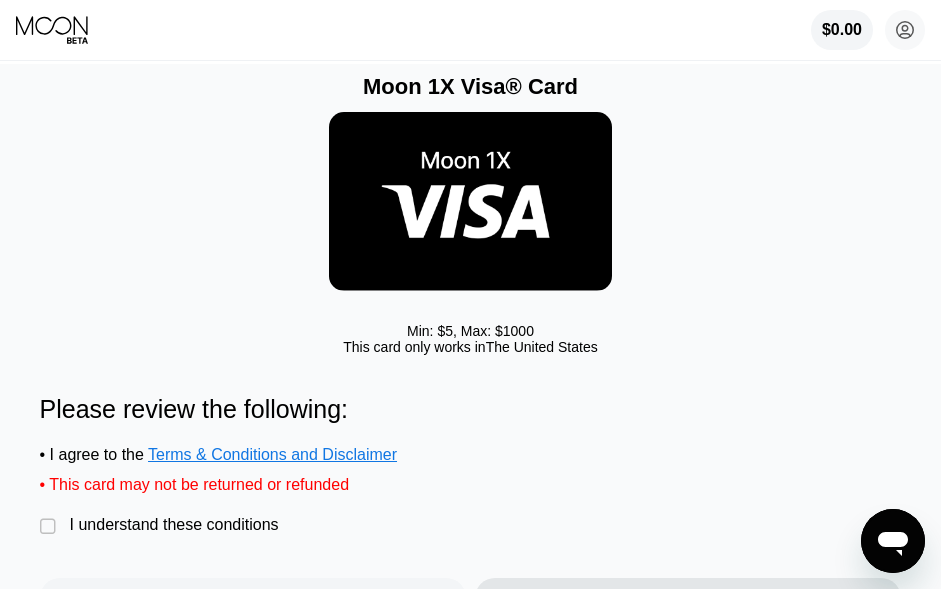 click on "I understand these conditions" at bounding box center [174, 525] 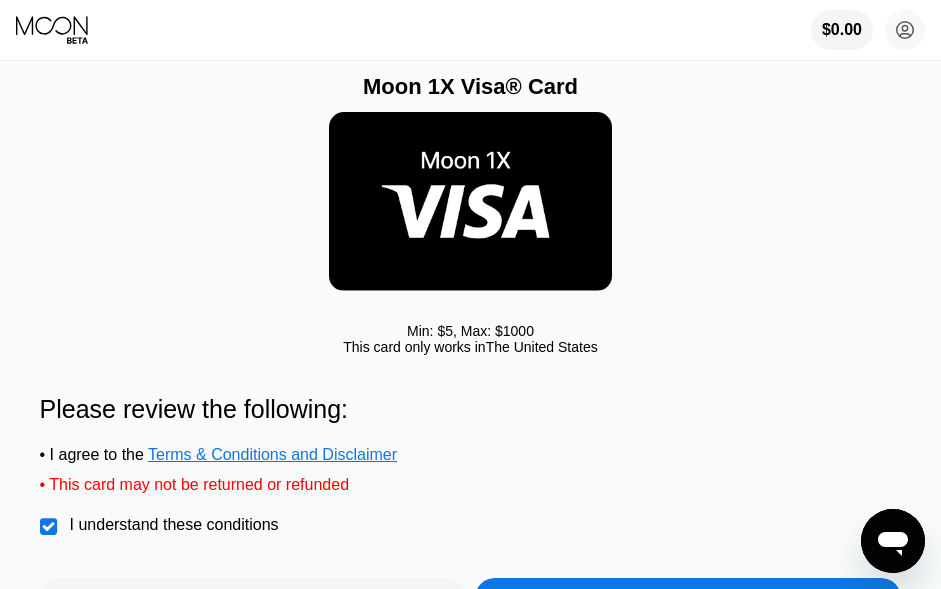 scroll, scrollTop: 100, scrollLeft: 0, axis: vertical 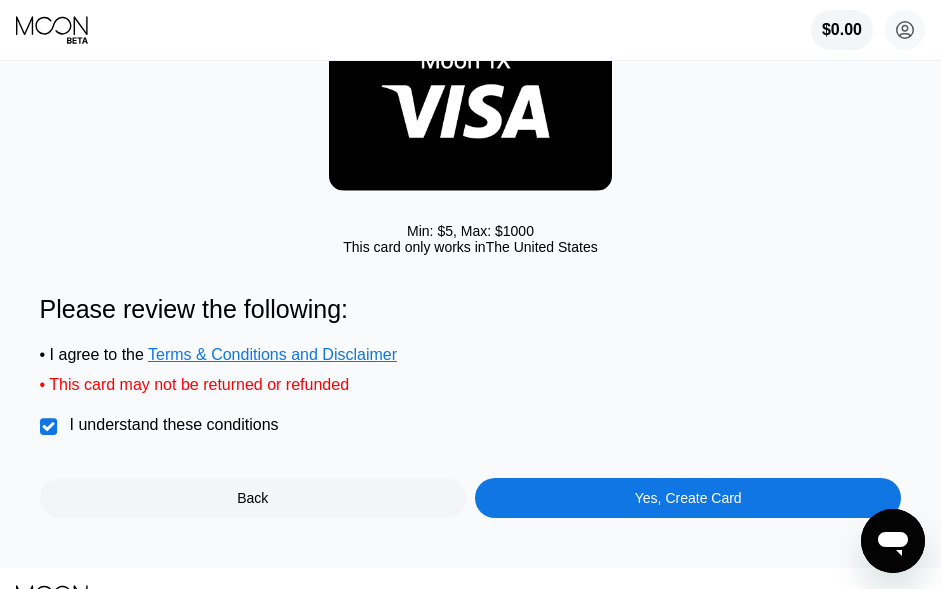 click on "Yes, Create Card" at bounding box center (688, 498) 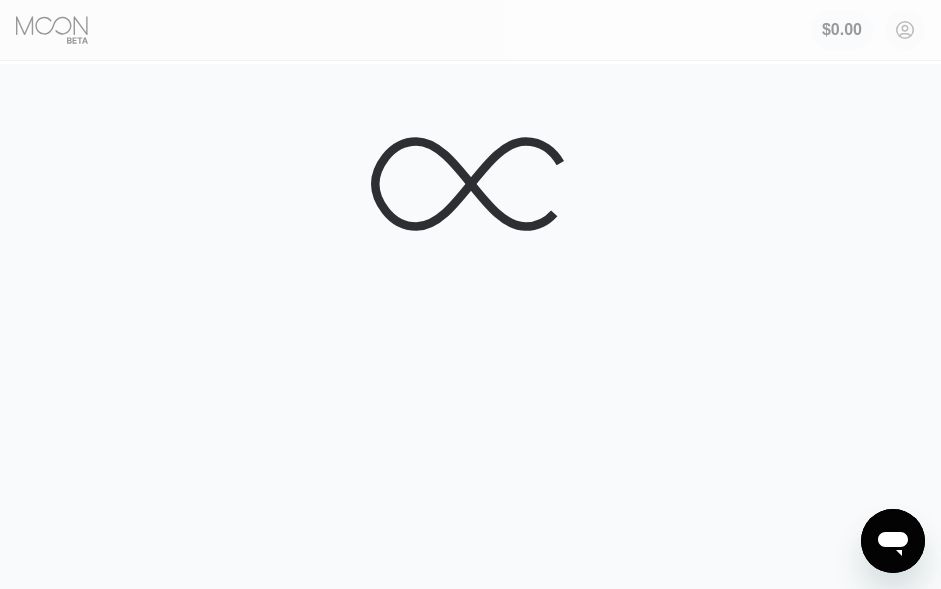 scroll, scrollTop: 0, scrollLeft: 0, axis: both 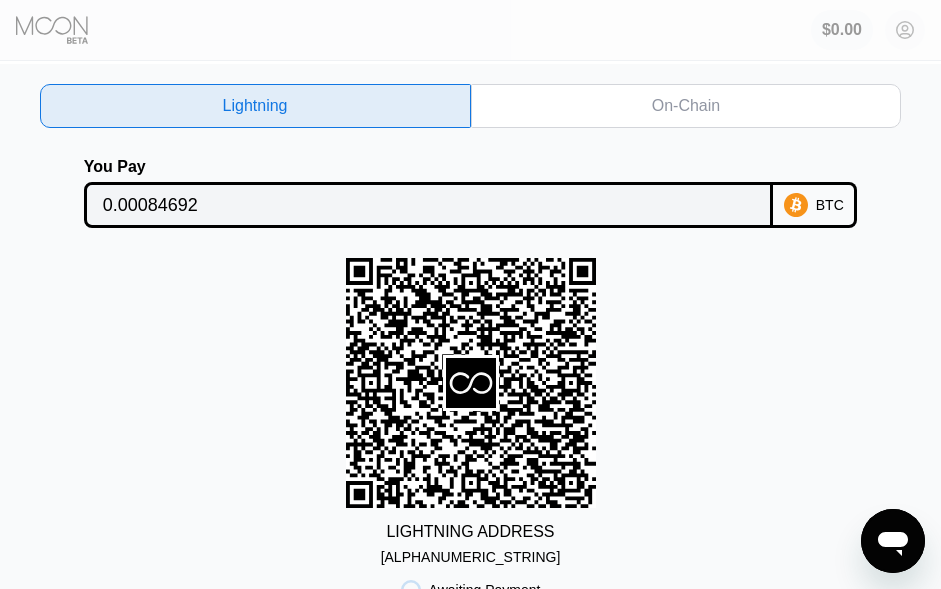 click on "On-Chain" at bounding box center (686, 106) 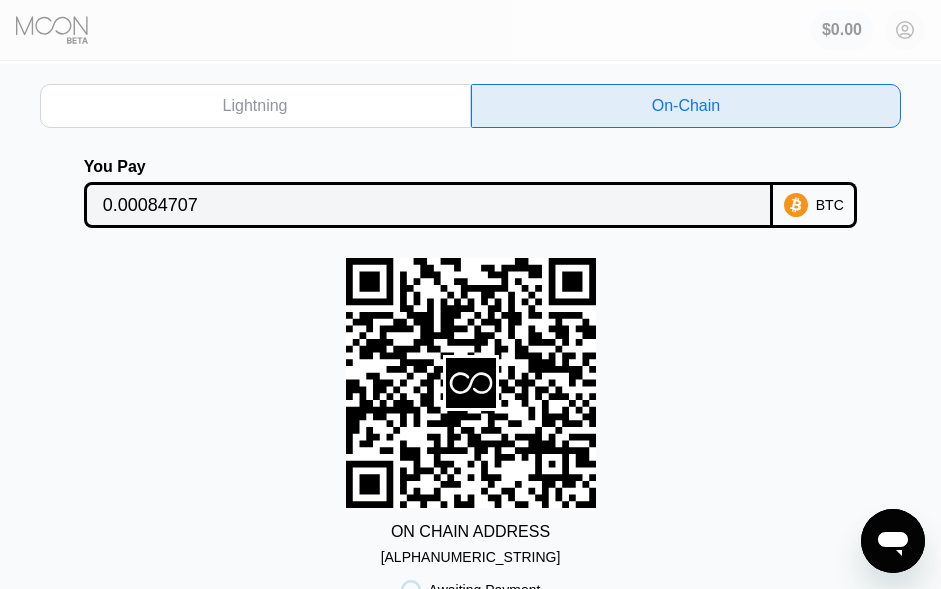click on "bc1qx50n87vxu7u...08t65l2q3gxva8d" at bounding box center (471, 557) 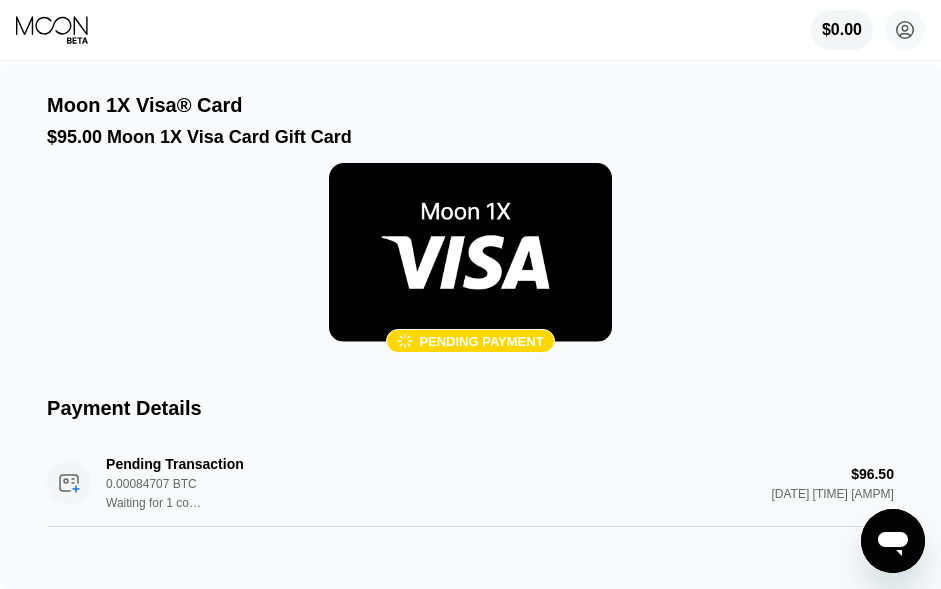 scroll, scrollTop: 0, scrollLeft: 0, axis: both 